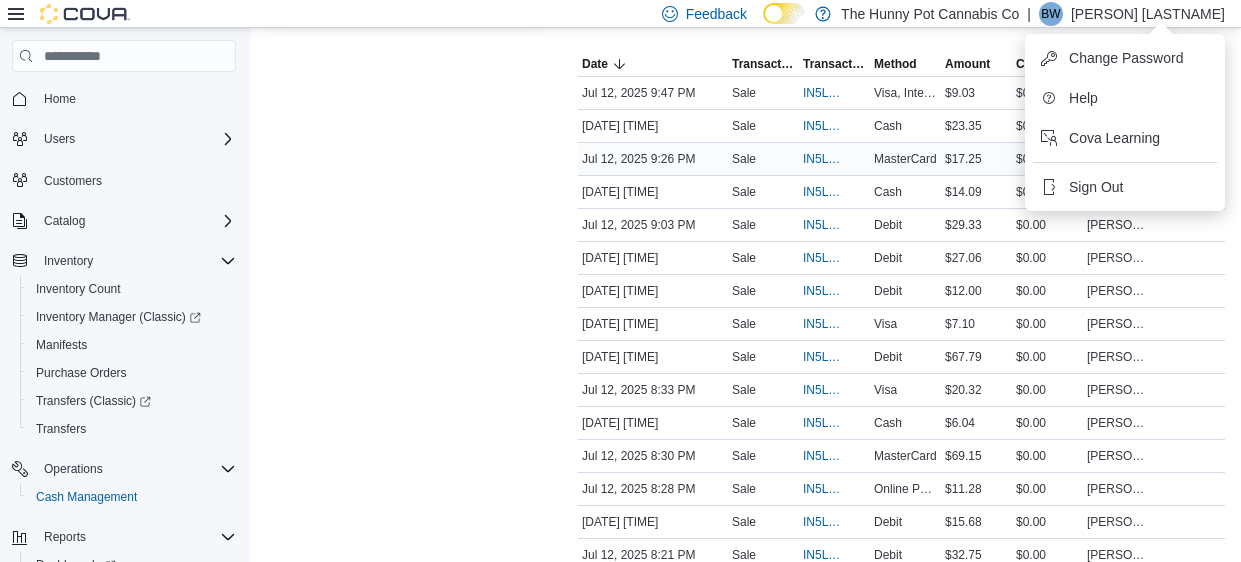 scroll, scrollTop: 404, scrollLeft: 0, axis: vertical 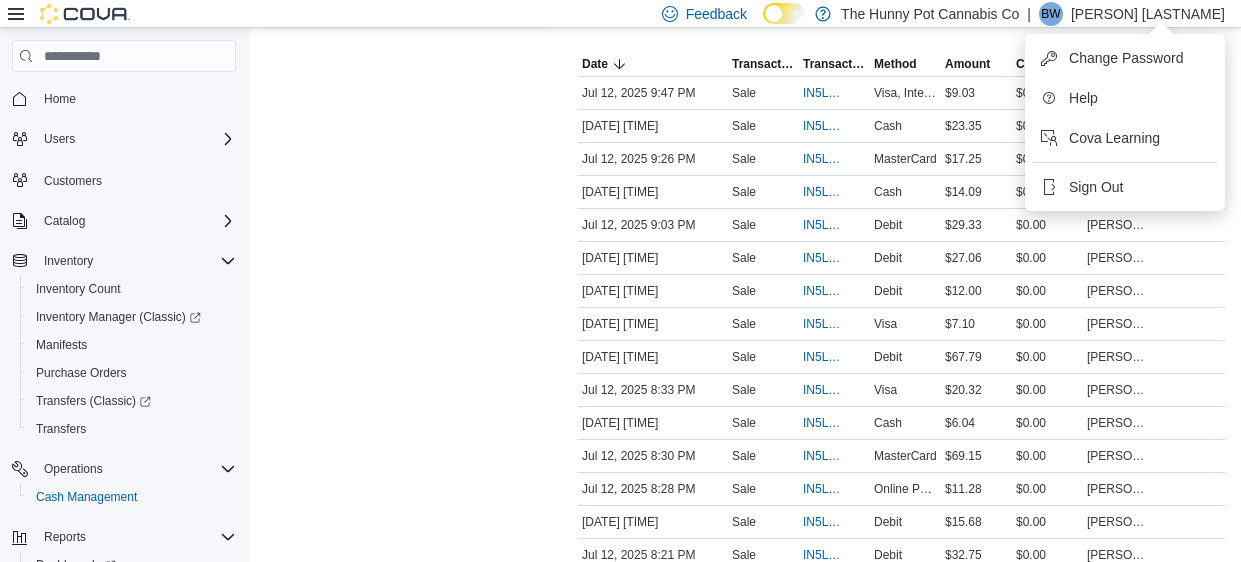 click on "Transactions Summary   # of Sales 119 # of Refunds 0 Total Transactions 121 Sales Summary   Total Cash $658.47 Total Non-Cash $2,981.40 Drawer Total $3,639.87" at bounding box center (406, 1648) 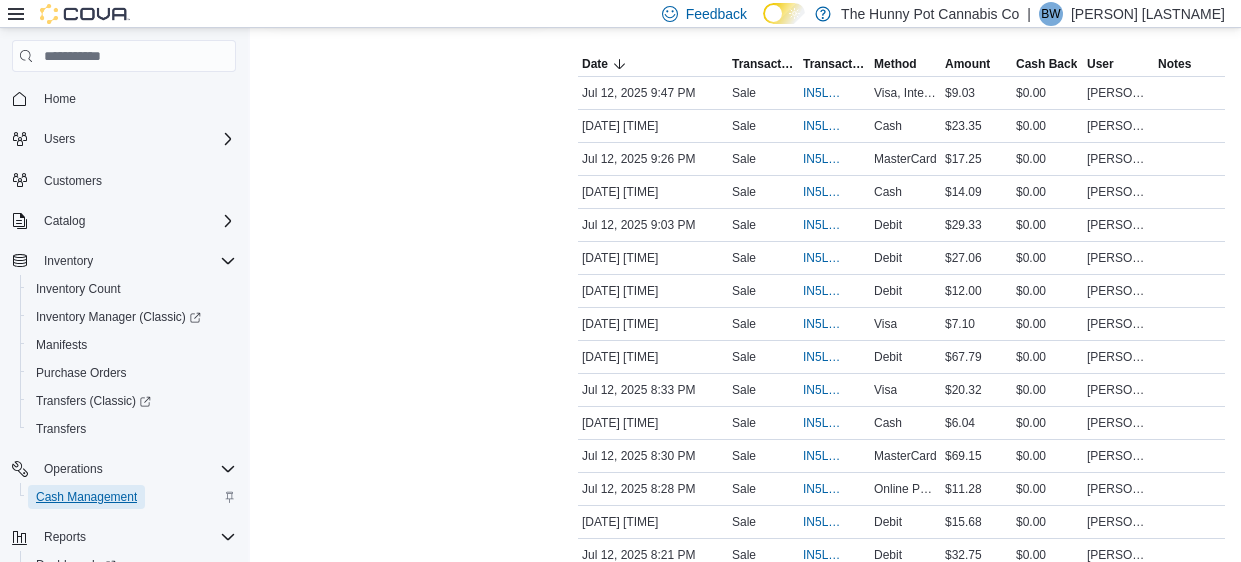 click on "Cash Management" at bounding box center [86, 497] 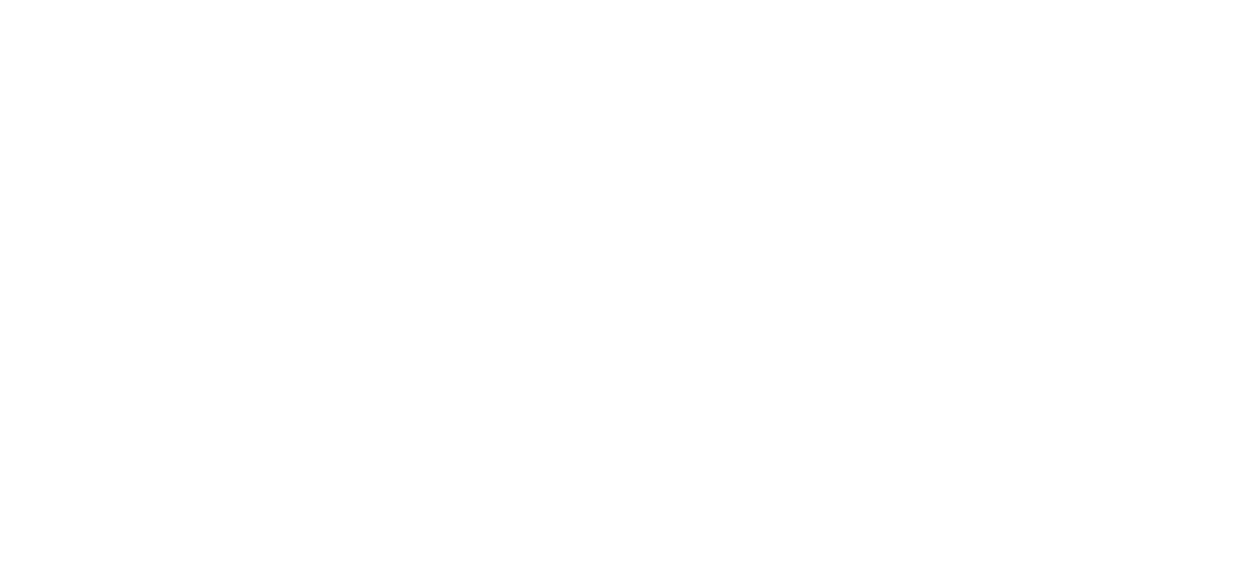 scroll, scrollTop: 0, scrollLeft: 0, axis: both 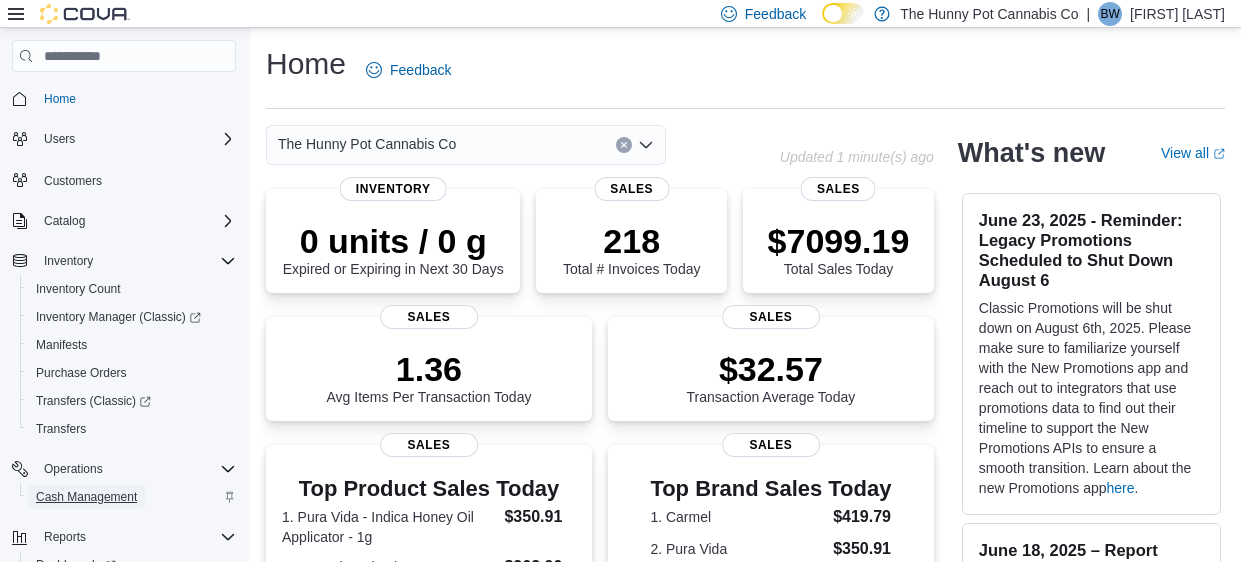 click on "Cash Management" at bounding box center [86, 497] 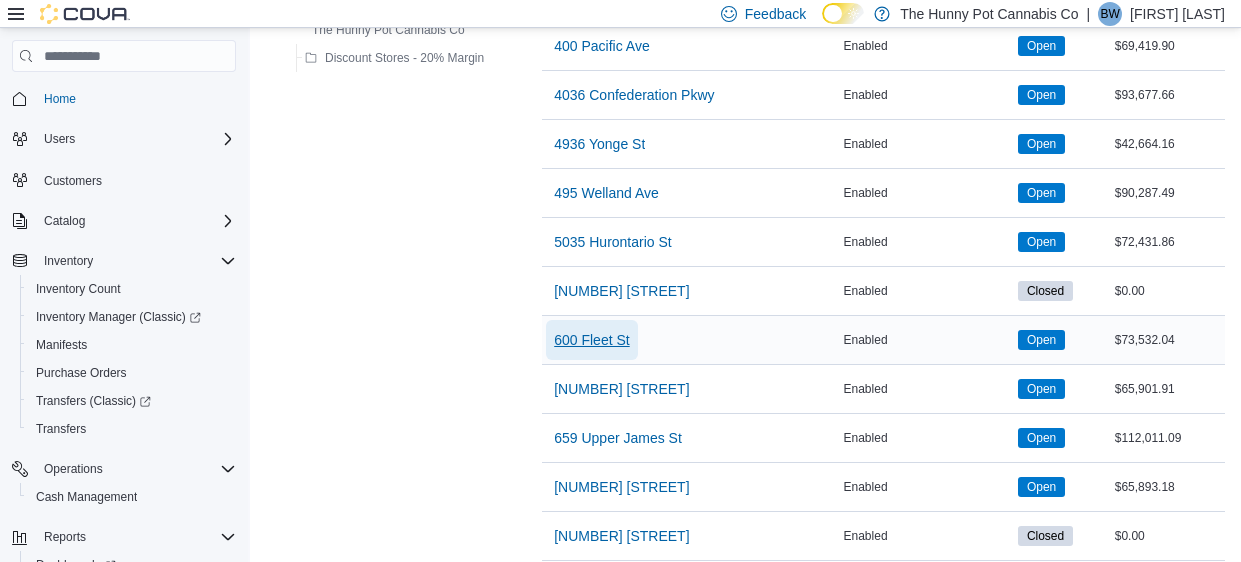 click on "600 Fleet St" at bounding box center [592, 340] 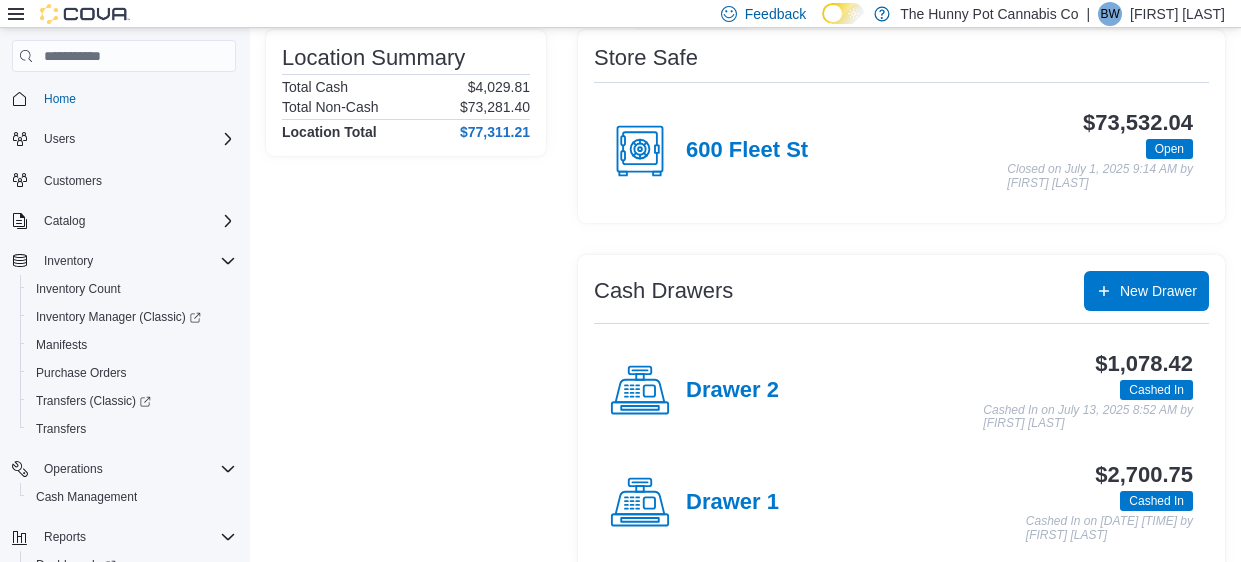 scroll, scrollTop: 189, scrollLeft: 0, axis: vertical 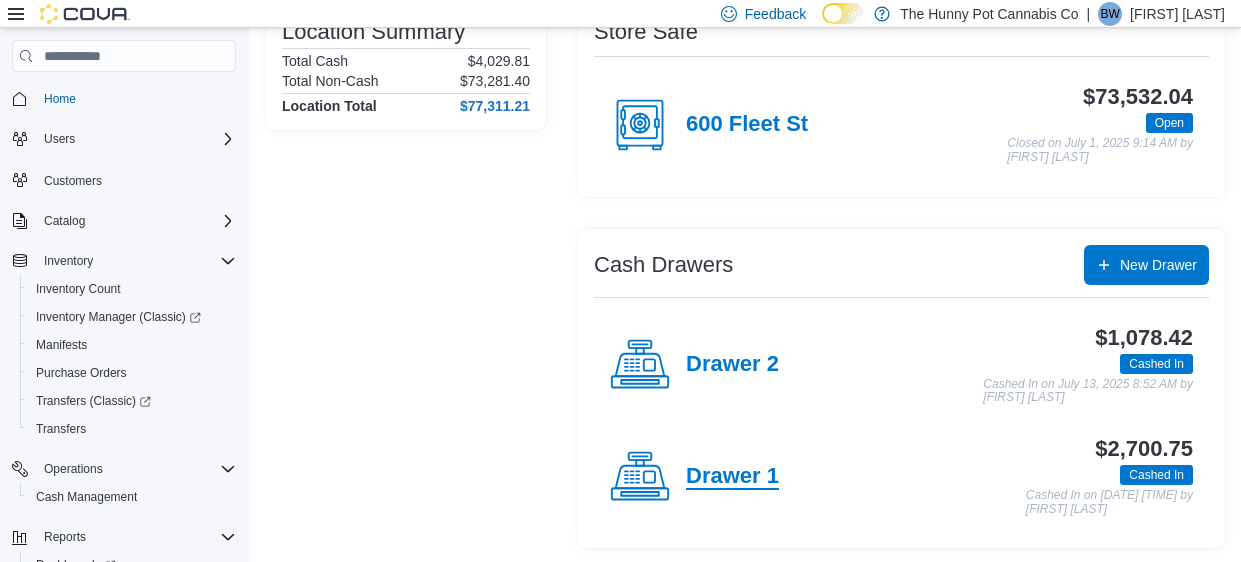 click on "Drawer 1" at bounding box center (732, 477) 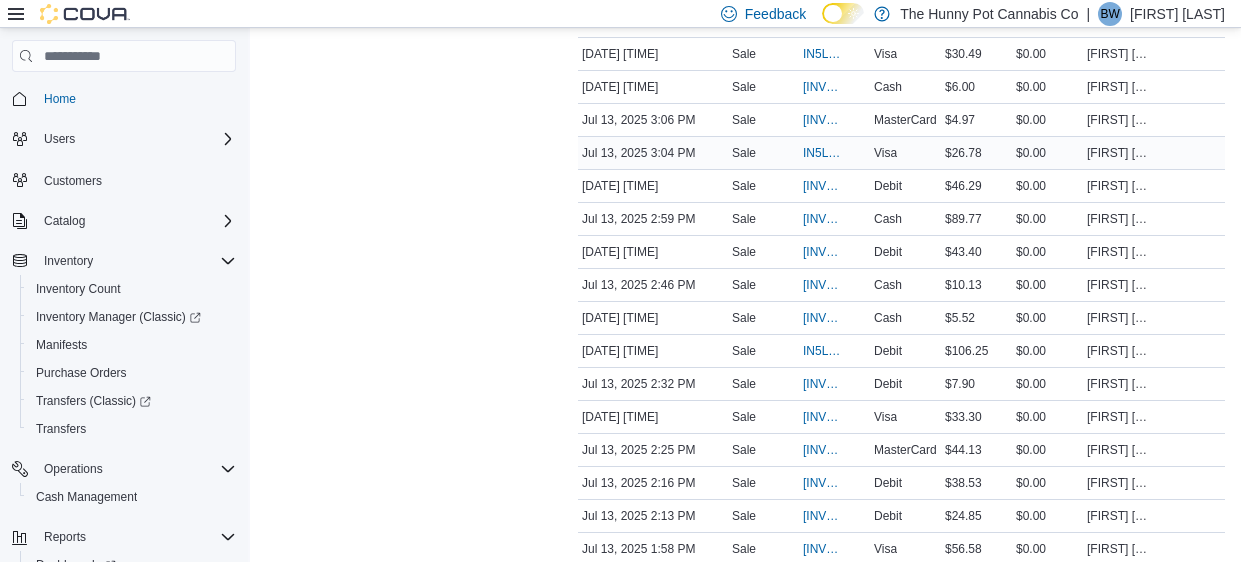 scroll, scrollTop: 476, scrollLeft: 0, axis: vertical 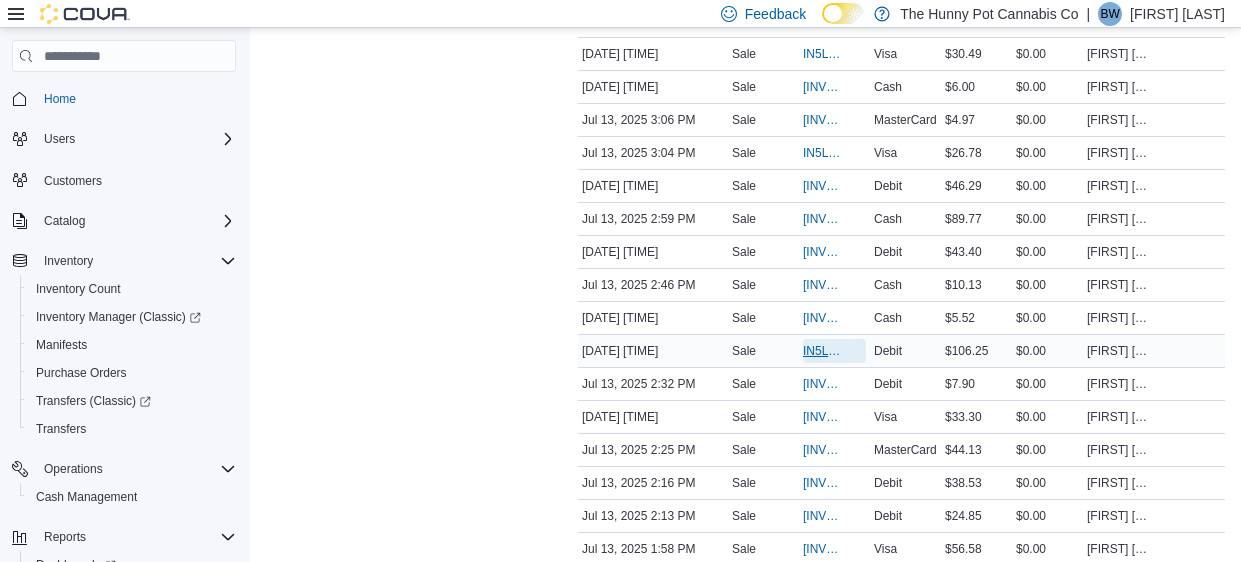 click on "IN5LJ3-5573118" at bounding box center (824, 351) 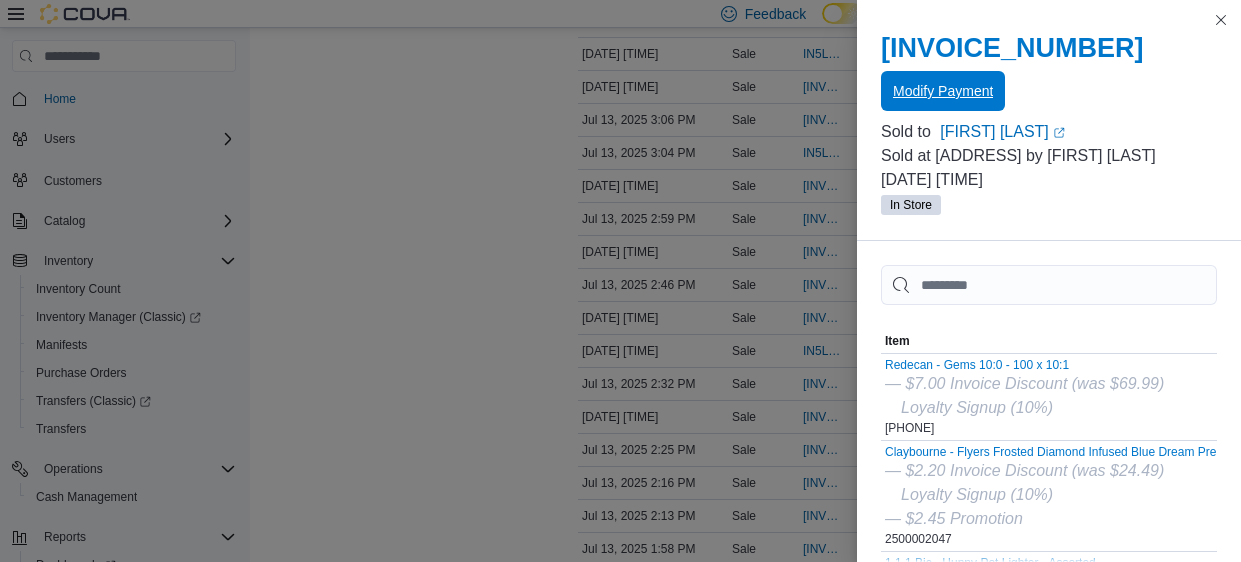 click on "Modify Payment" at bounding box center (943, 91) 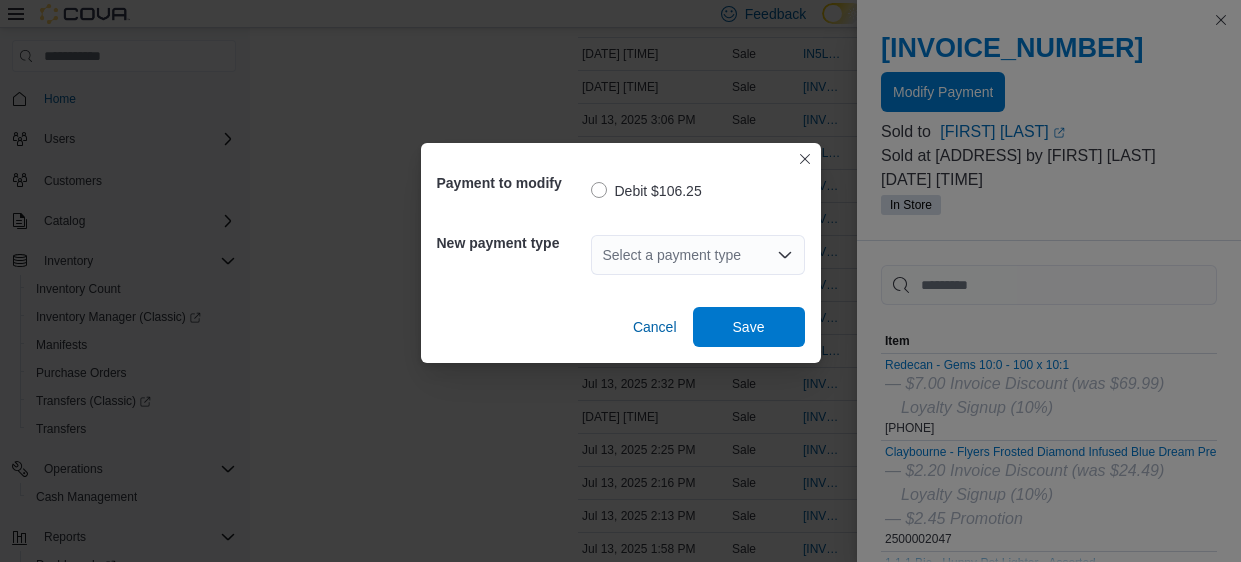 click on "Select a payment type" at bounding box center (698, 255) 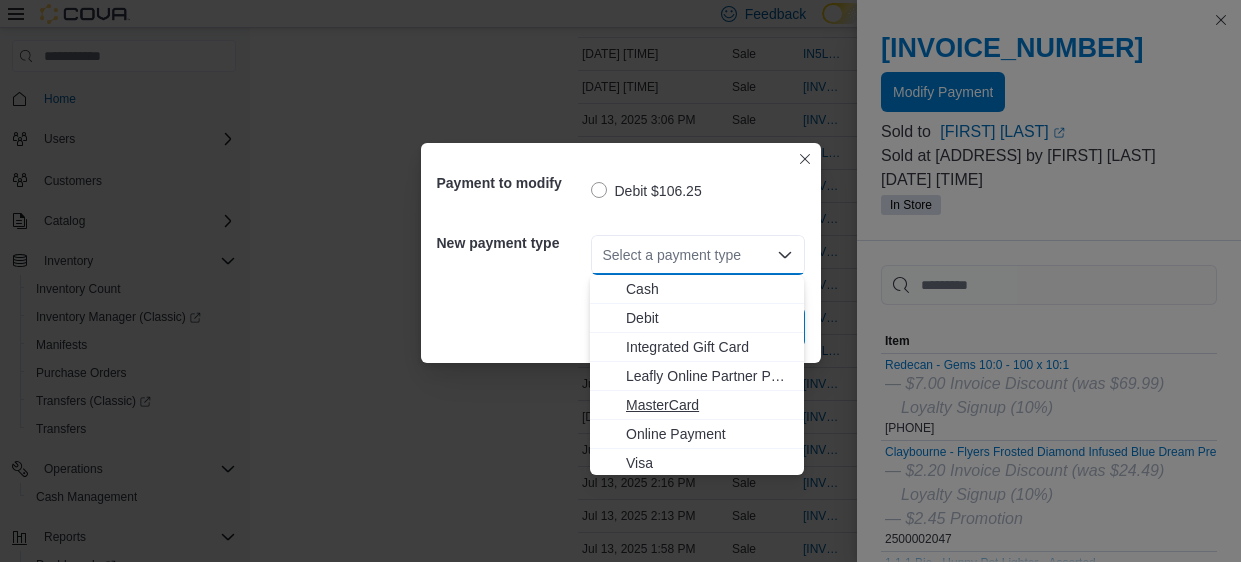 click on "MasterCard" at bounding box center [709, 405] 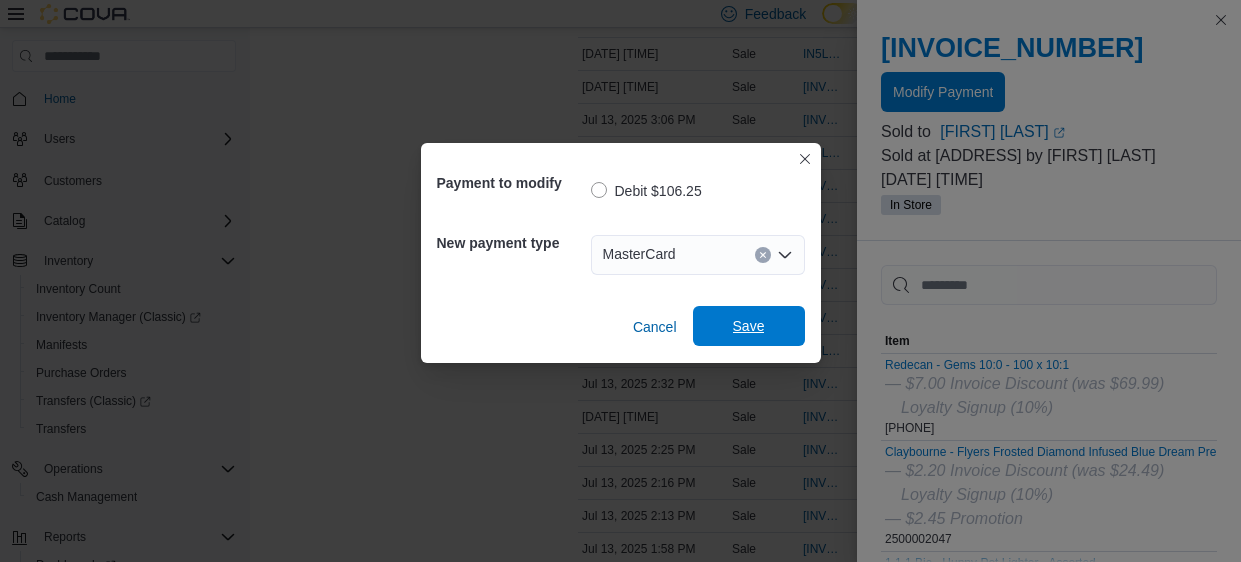 click on "Save" at bounding box center [749, 326] 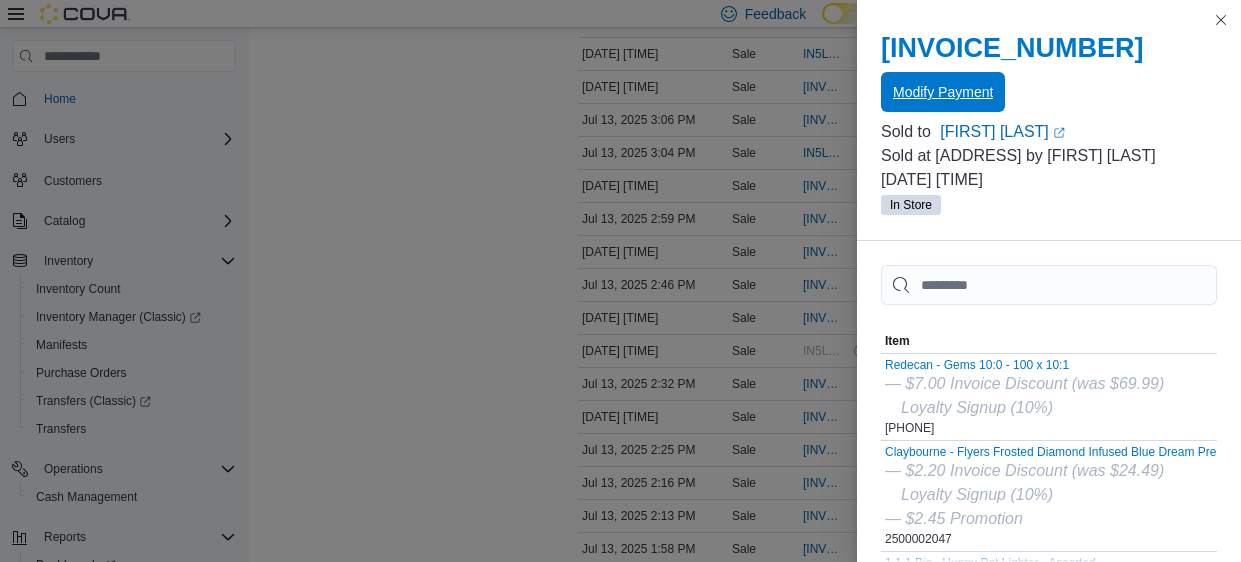 scroll, scrollTop: 0, scrollLeft: 0, axis: both 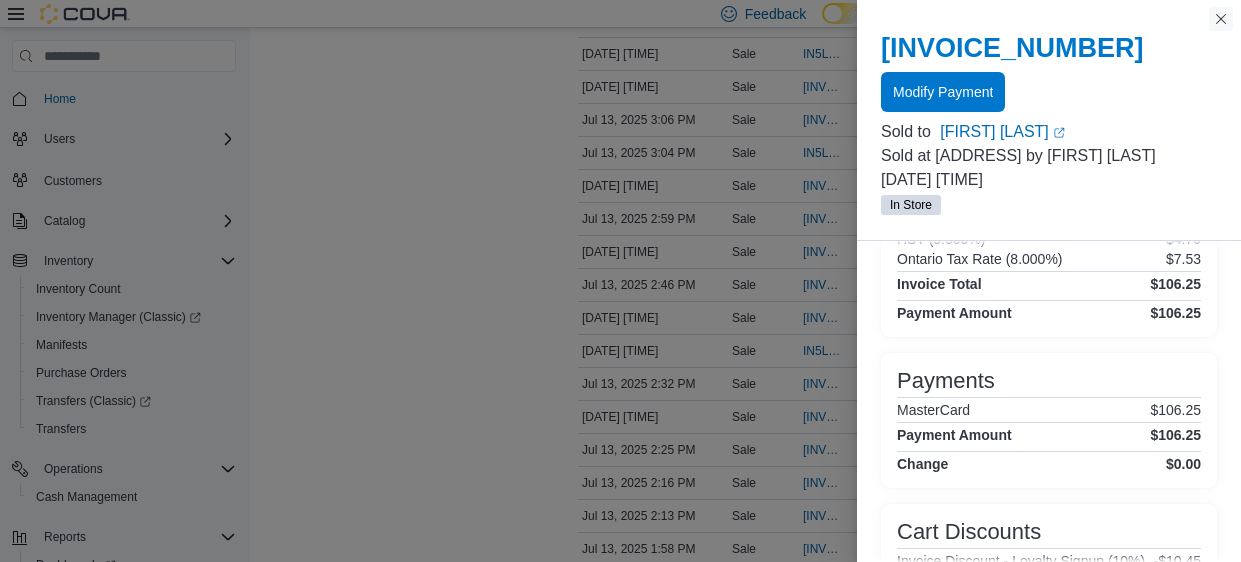 click at bounding box center [1221, 19] 